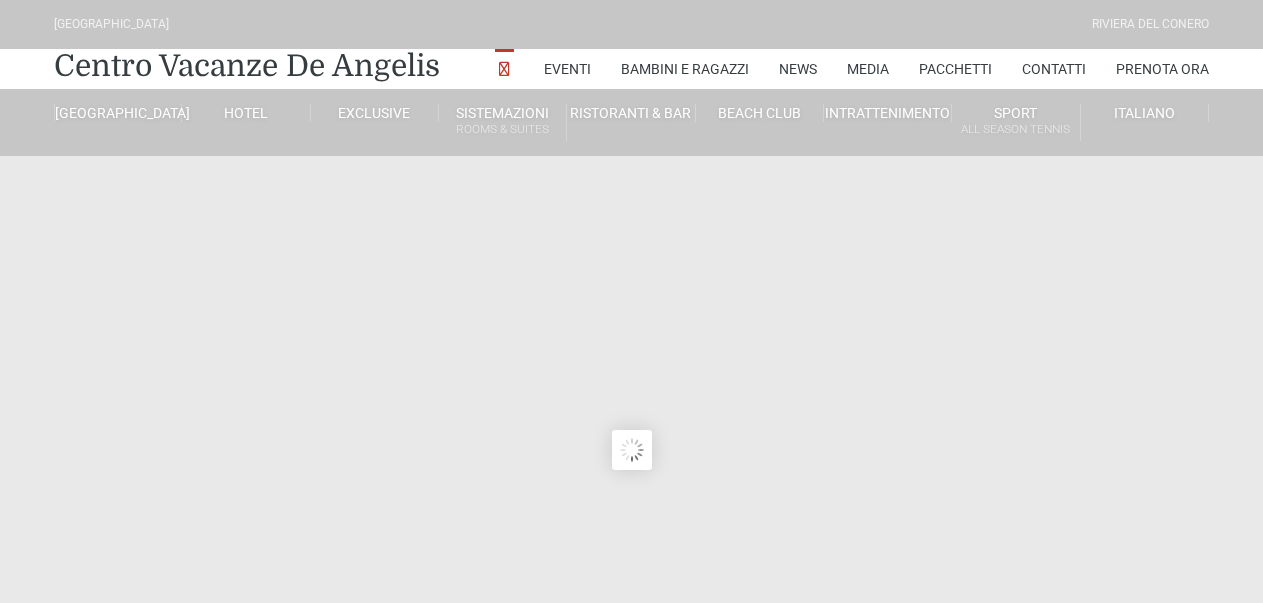 scroll, scrollTop: 0, scrollLeft: 0, axis: both 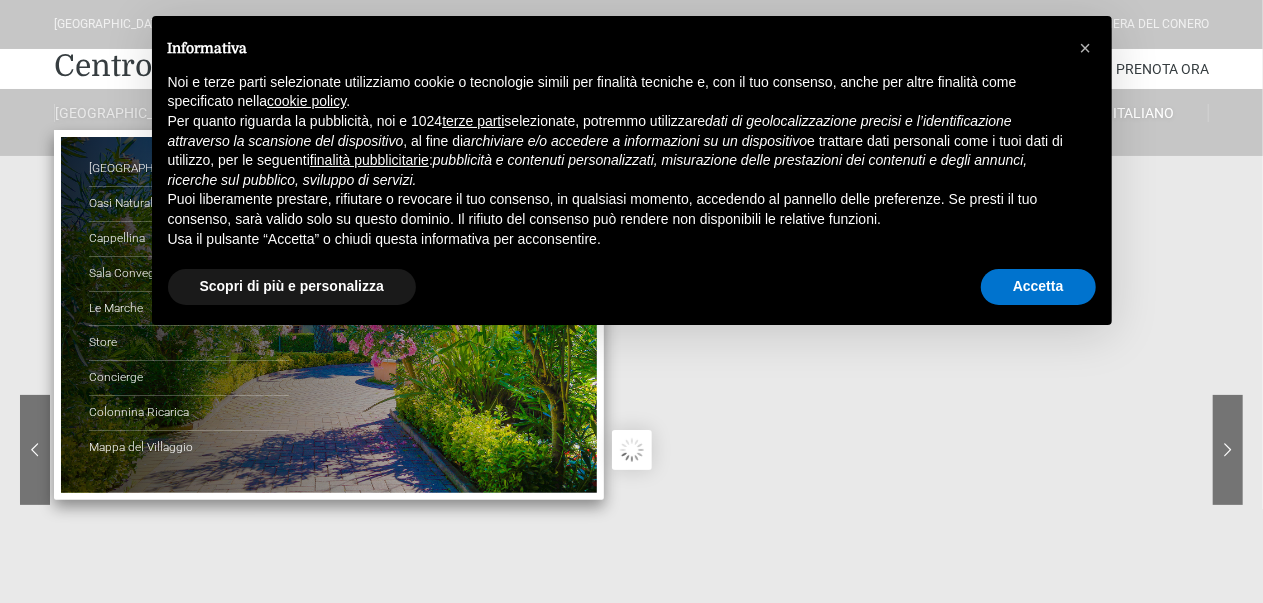 click on "[GEOGRAPHIC_DATA]" at bounding box center (118, 113) 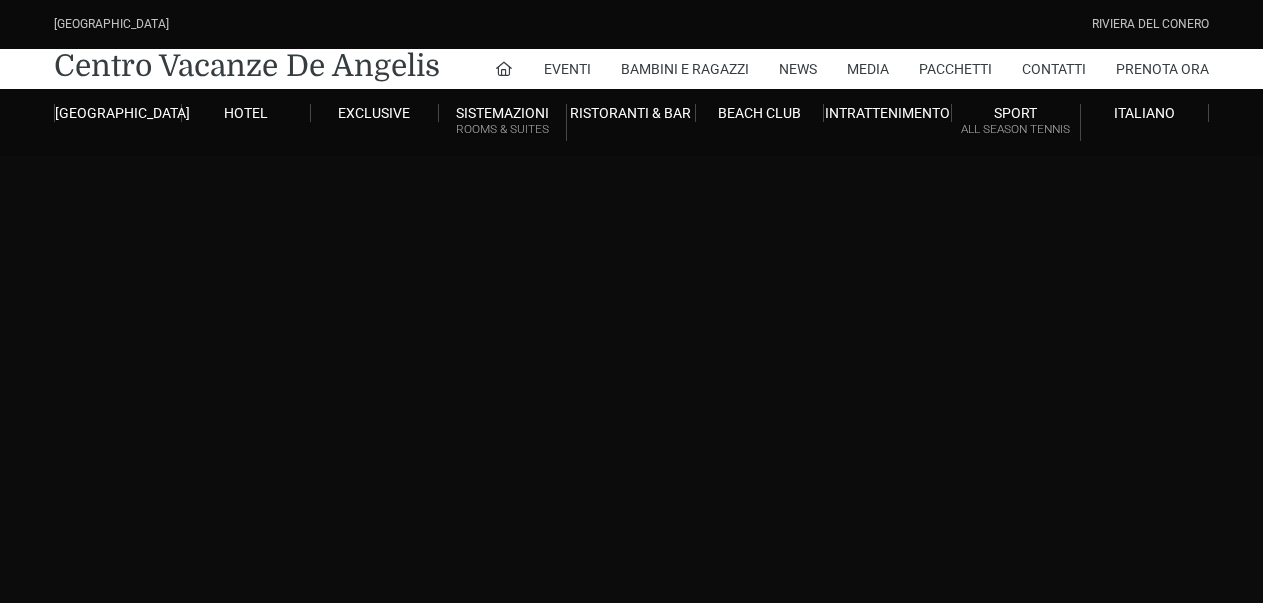 scroll, scrollTop: 0, scrollLeft: 0, axis: both 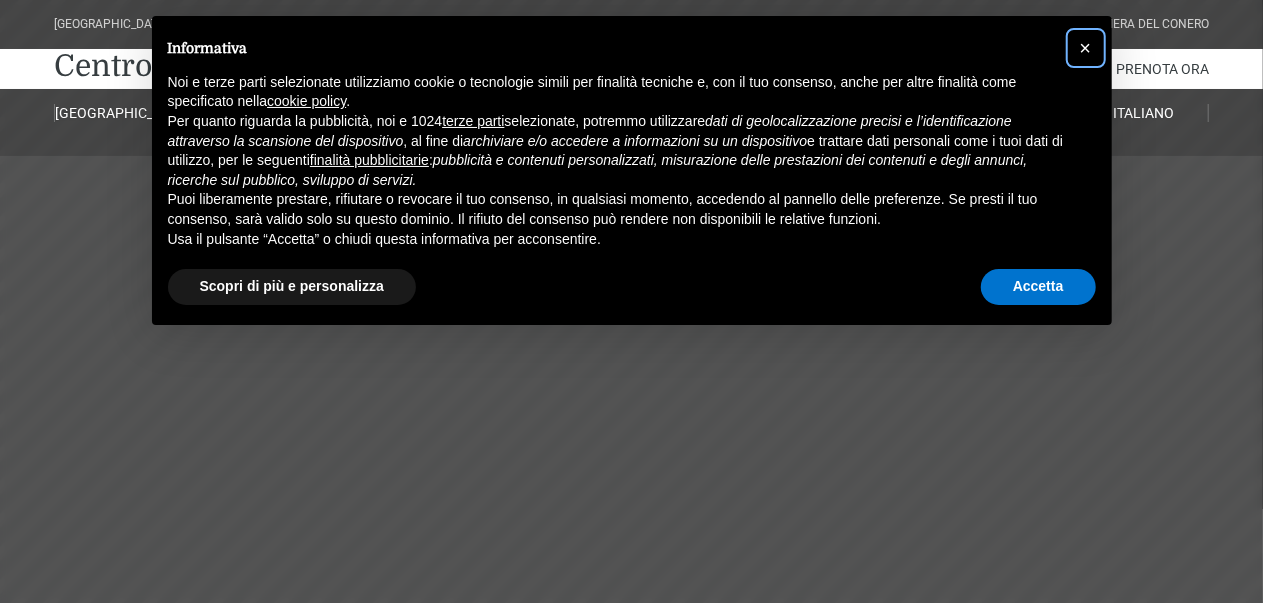 click on "×" at bounding box center (1086, 48) 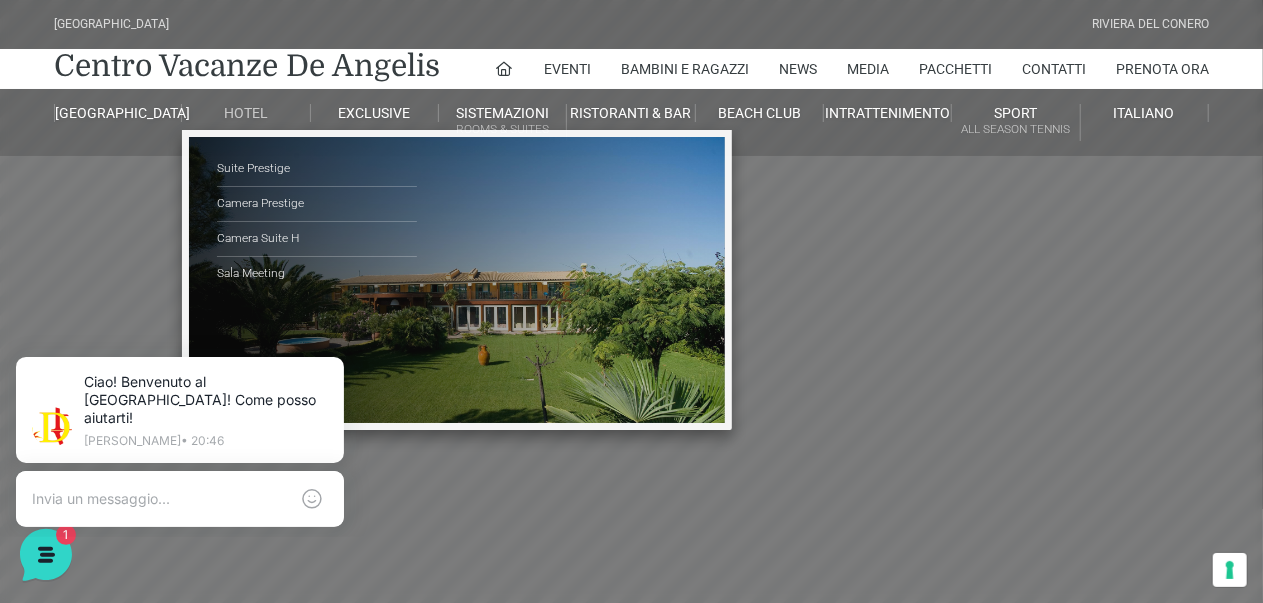 scroll, scrollTop: 0, scrollLeft: 0, axis: both 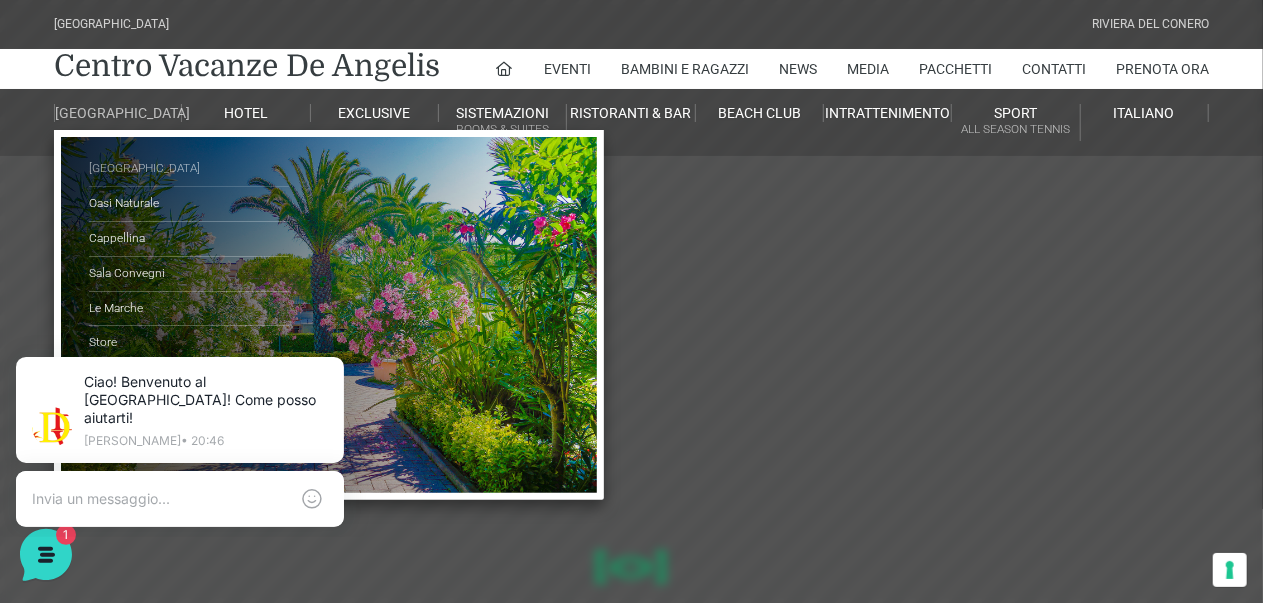 click on "[GEOGRAPHIC_DATA]" at bounding box center (189, 169) 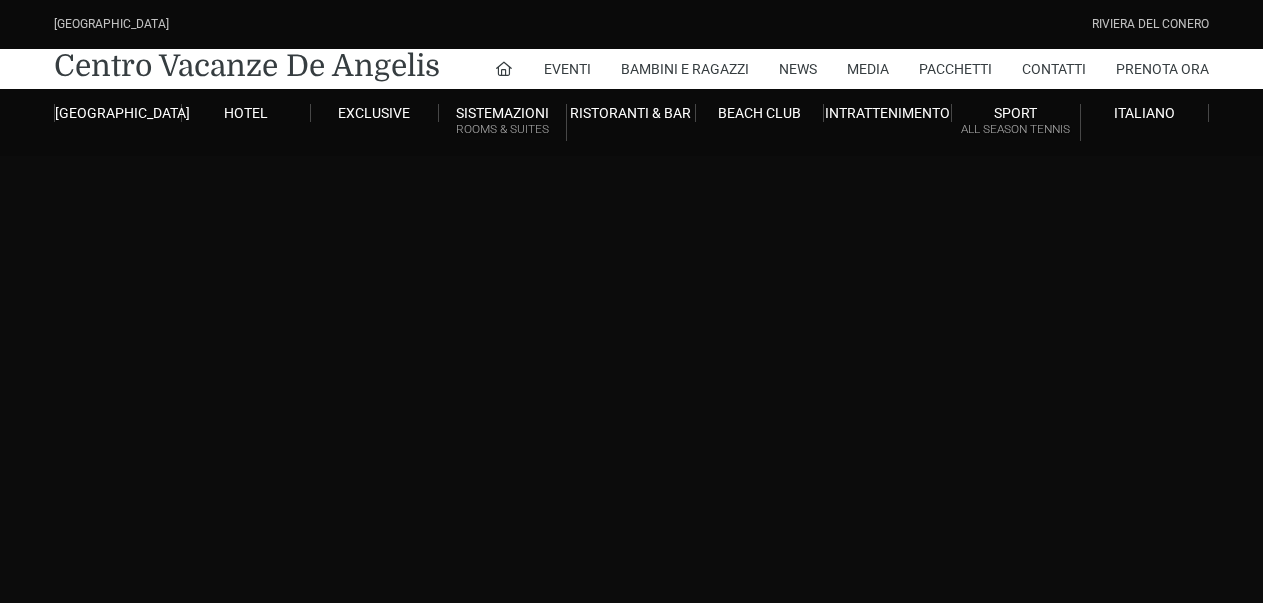 scroll, scrollTop: 0, scrollLeft: 0, axis: both 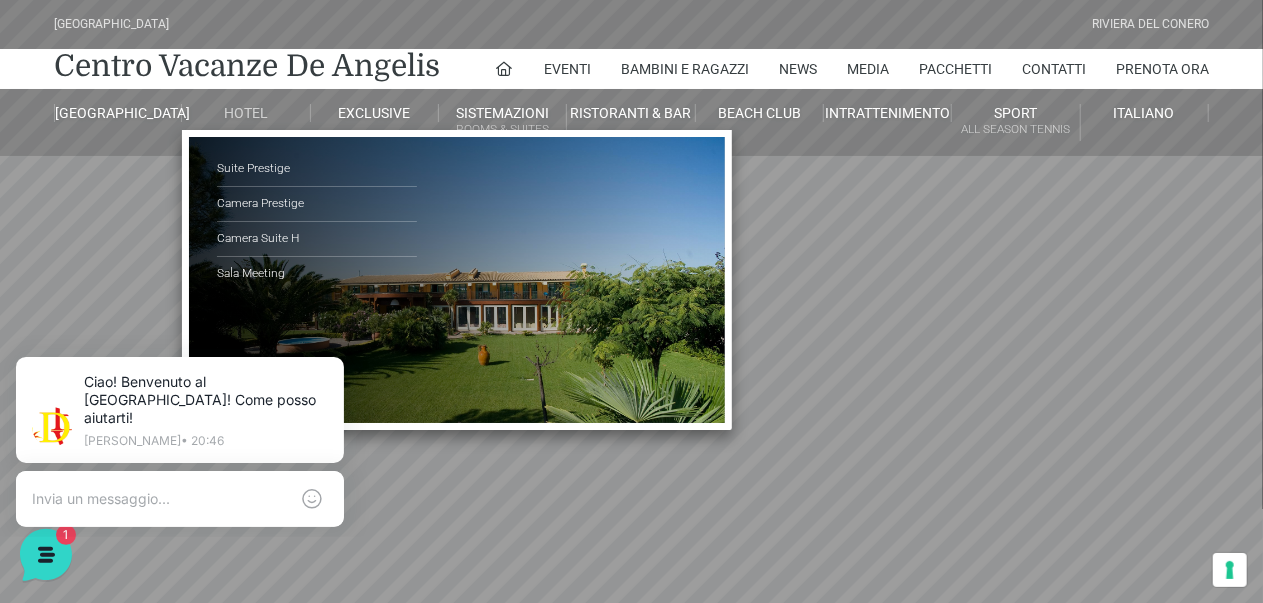 click on "Hotel" at bounding box center [246, 113] 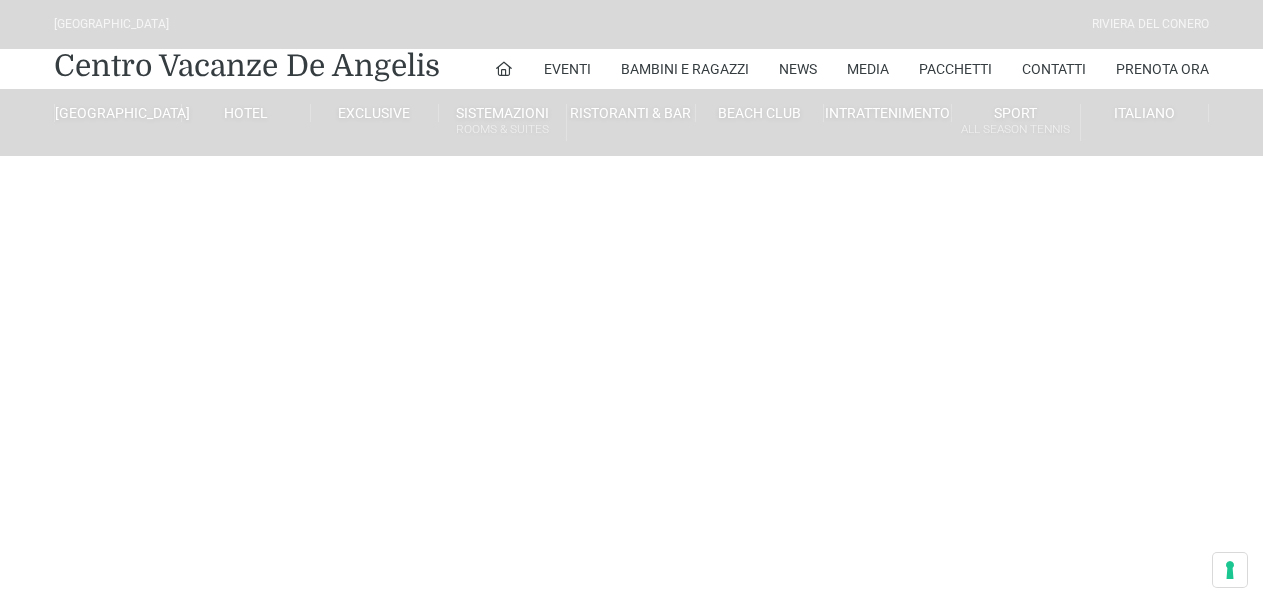 scroll, scrollTop: 0, scrollLeft: 0, axis: both 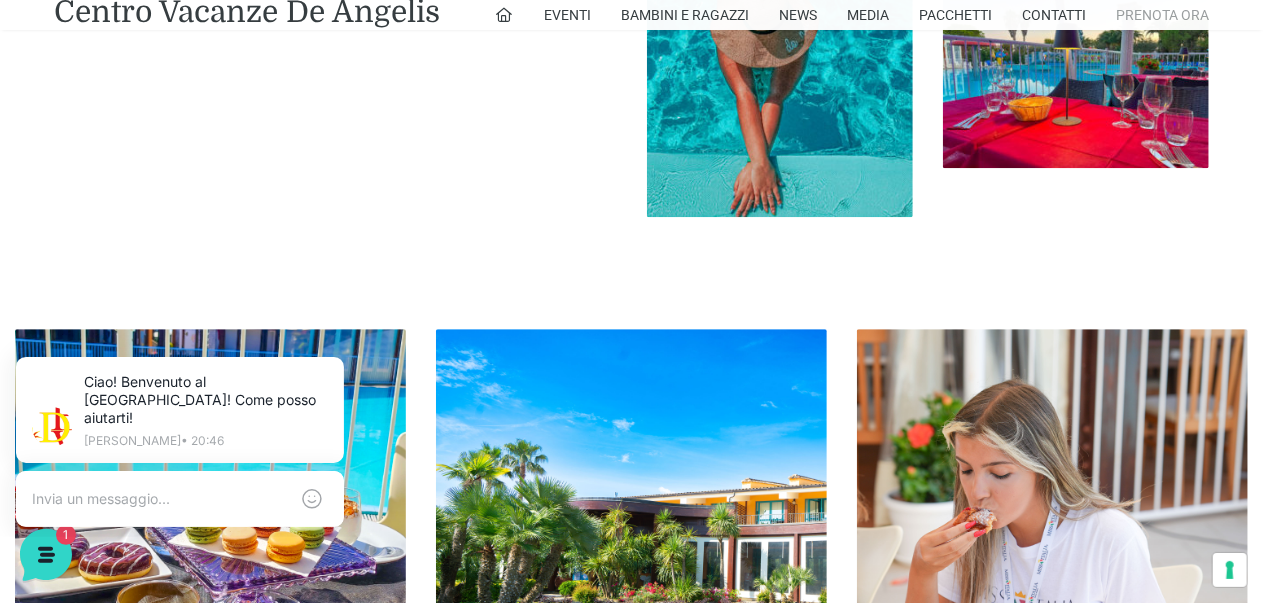 click on "Prenota Ora" at bounding box center (1162, 15) 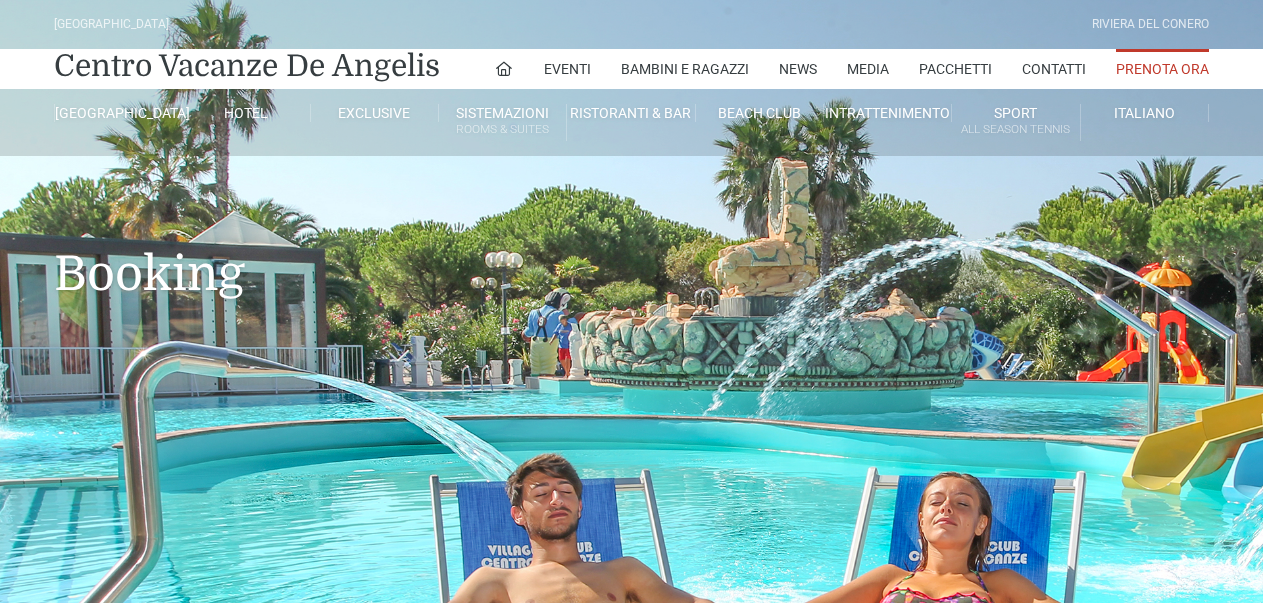 scroll, scrollTop: 0, scrollLeft: 0, axis: both 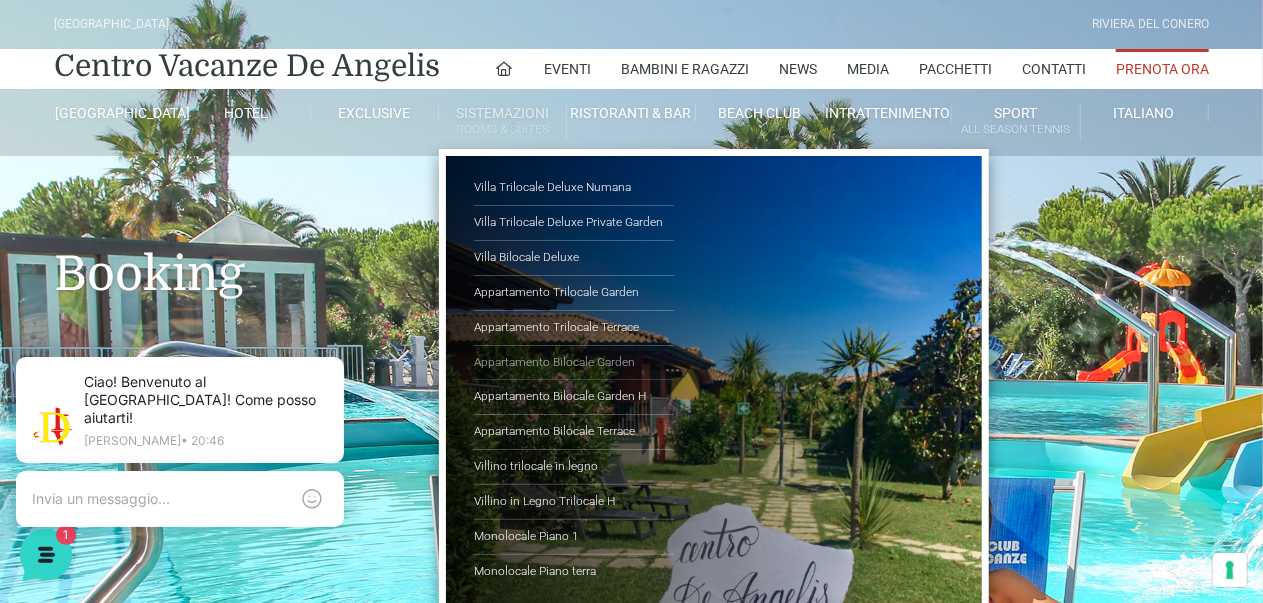 click on "Appartamento Bilocale Garden" at bounding box center [574, 363] 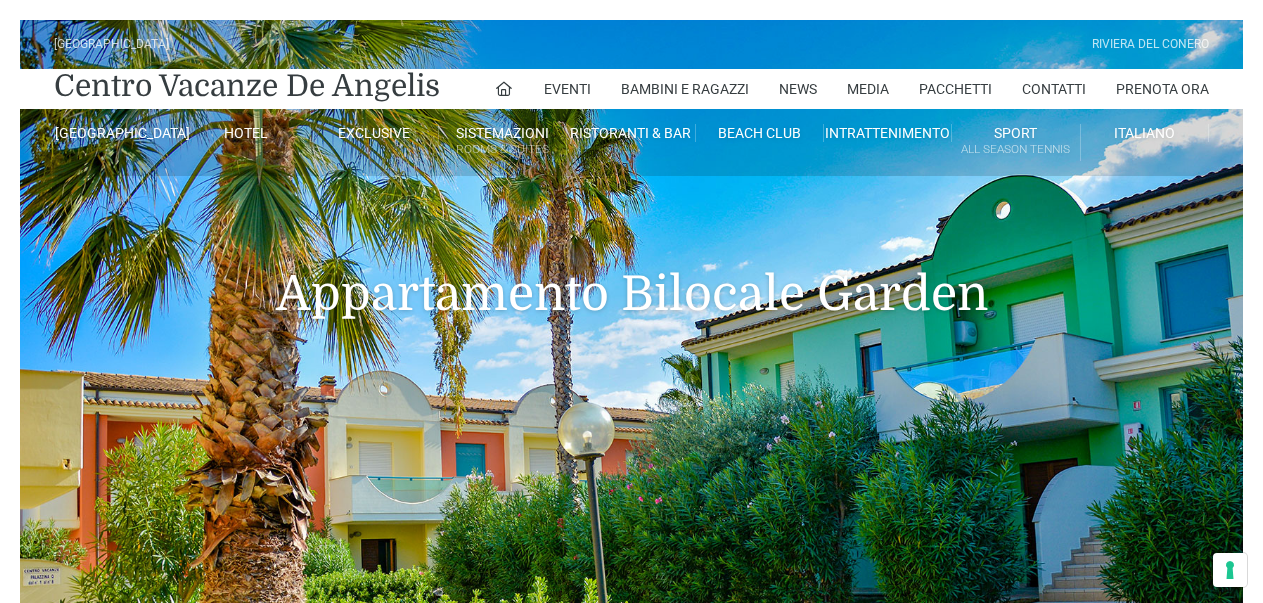 scroll, scrollTop: 0, scrollLeft: 0, axis: both 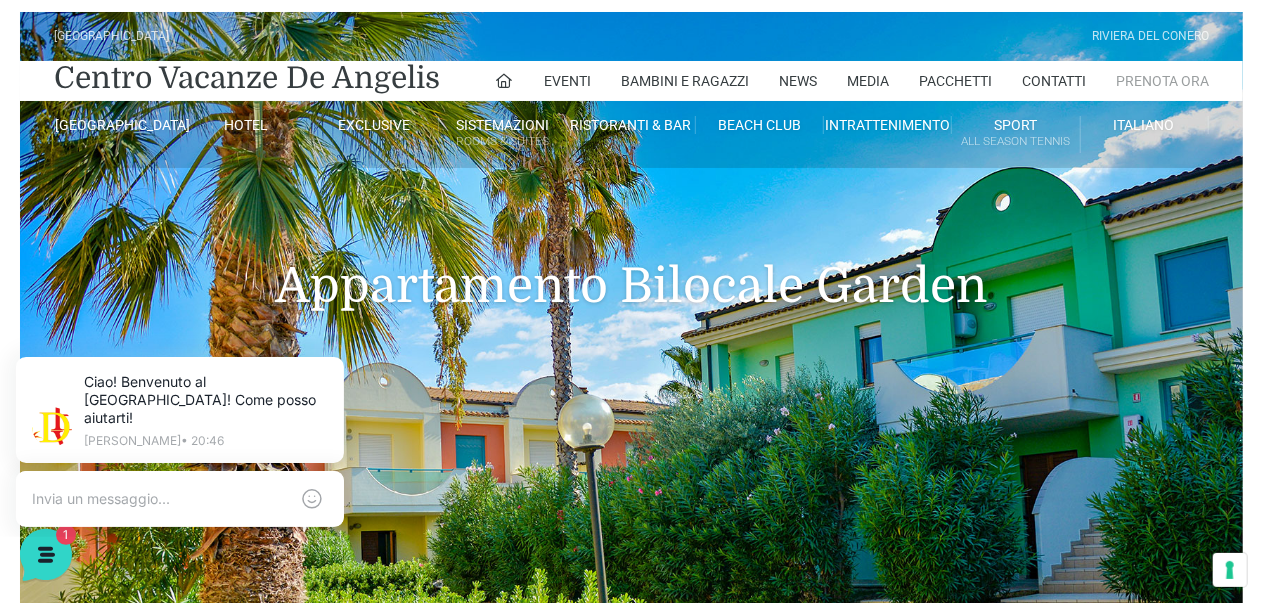 click on "Prenota Ora" at bounding box center (1162, 81) 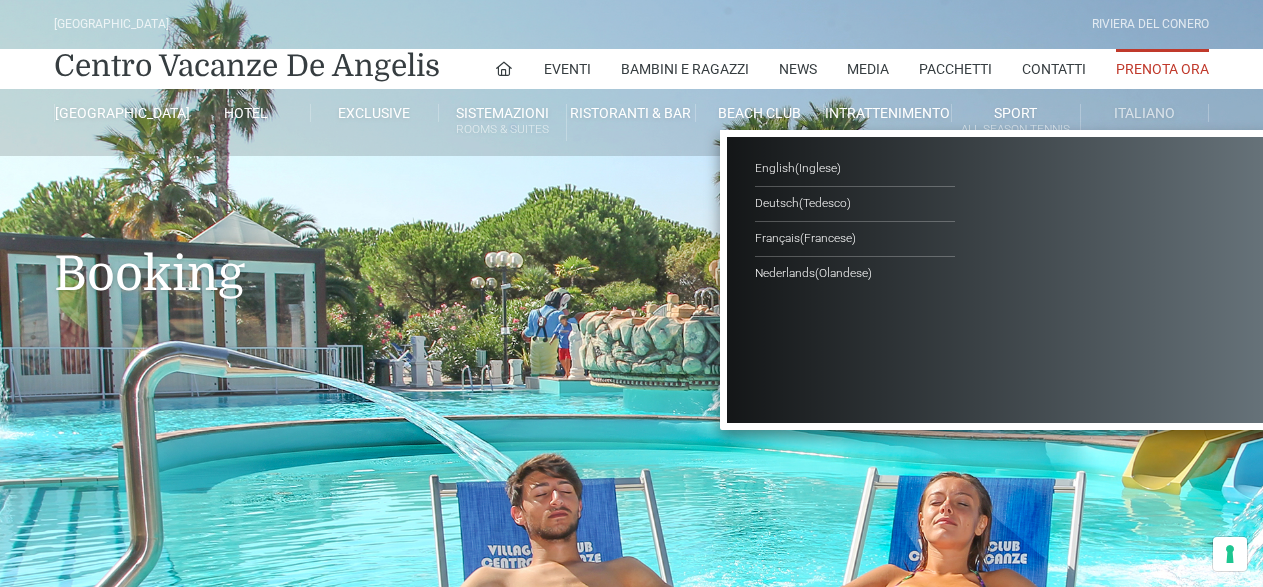 scroll, scrollTop: 0, scrollLeft: 0, axis: both 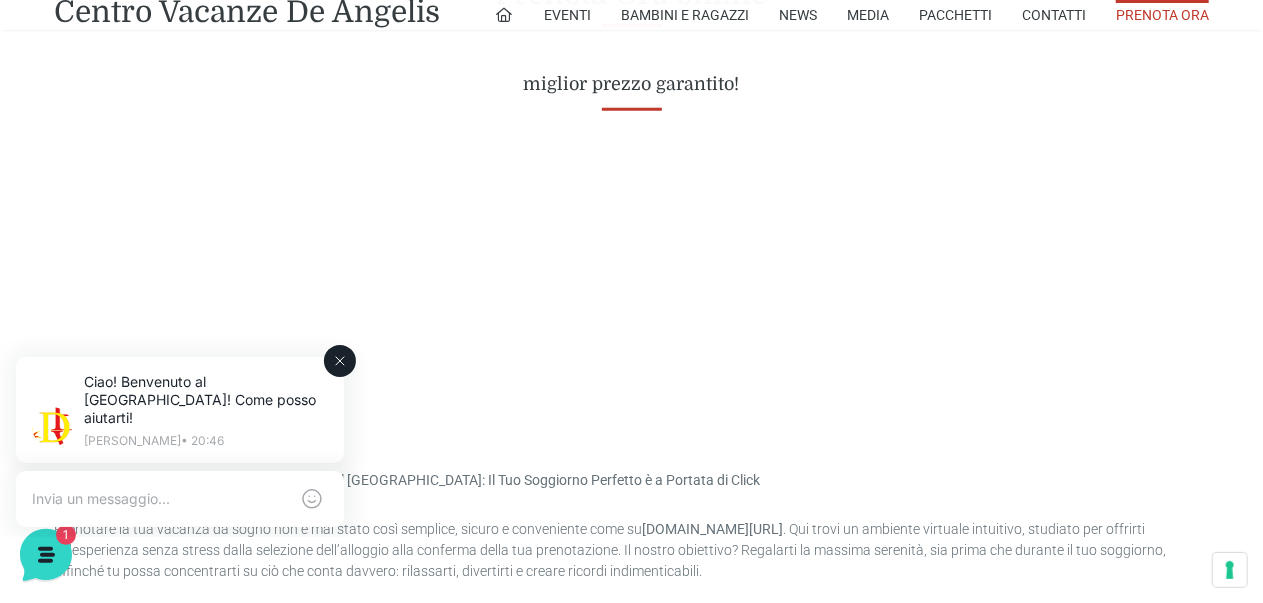 click on "Ciao! Benvenuto al Centro Vacanze Resort! Come posso aiutarti! Jerry  •   20:46" at bounding box center (180, 411) 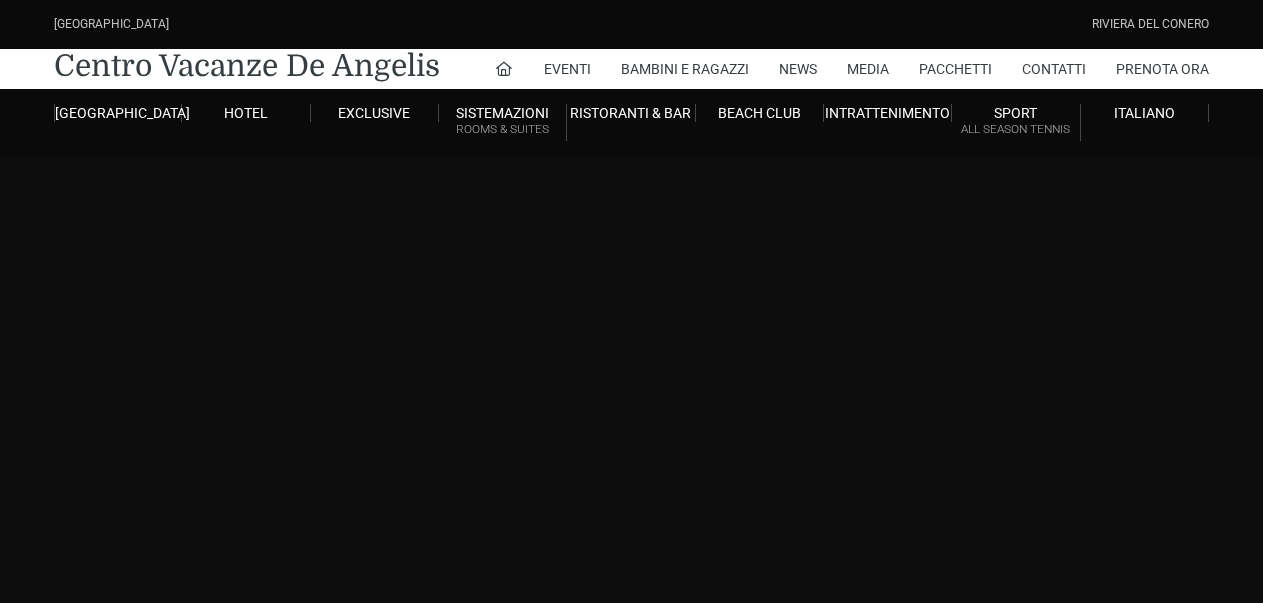 scroll, scrollTop: 0, scrollLeft: 0, axis: both 